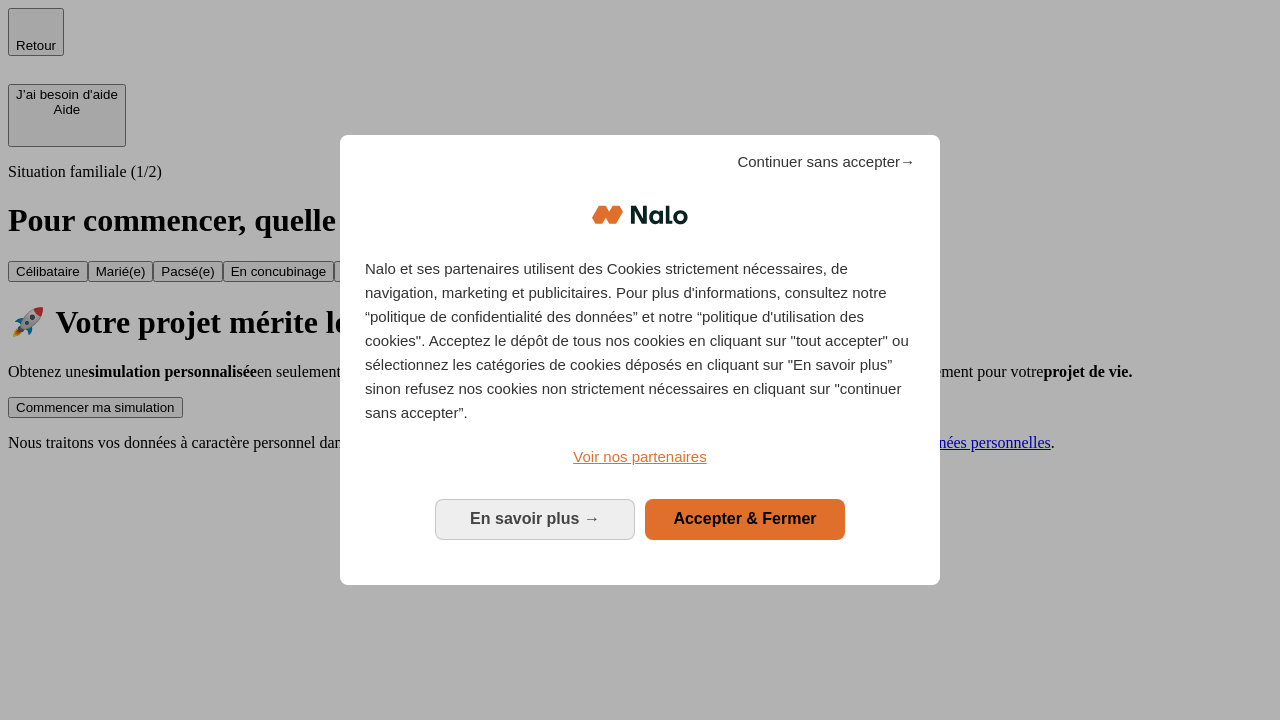 scroll, scrollTop: 0, scrollLeft: 0, axis: both 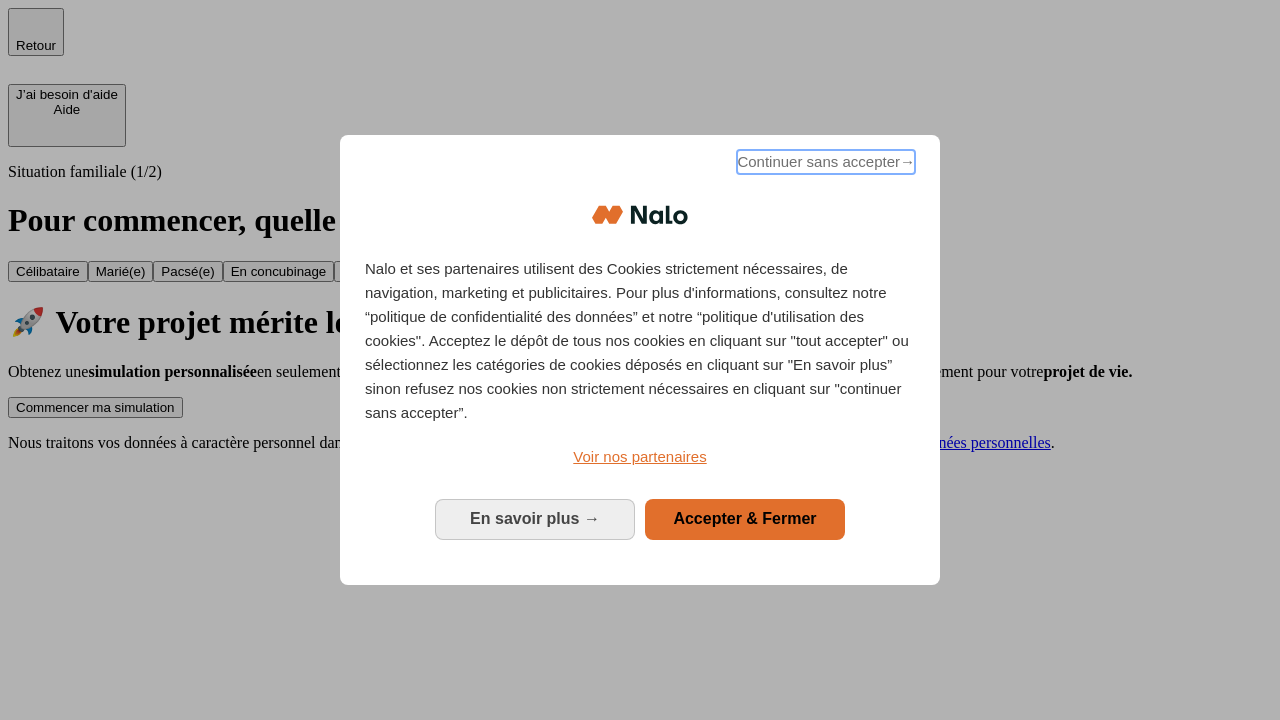 click on "Continuer sans accepter  →" at bounding box center [826, 162] 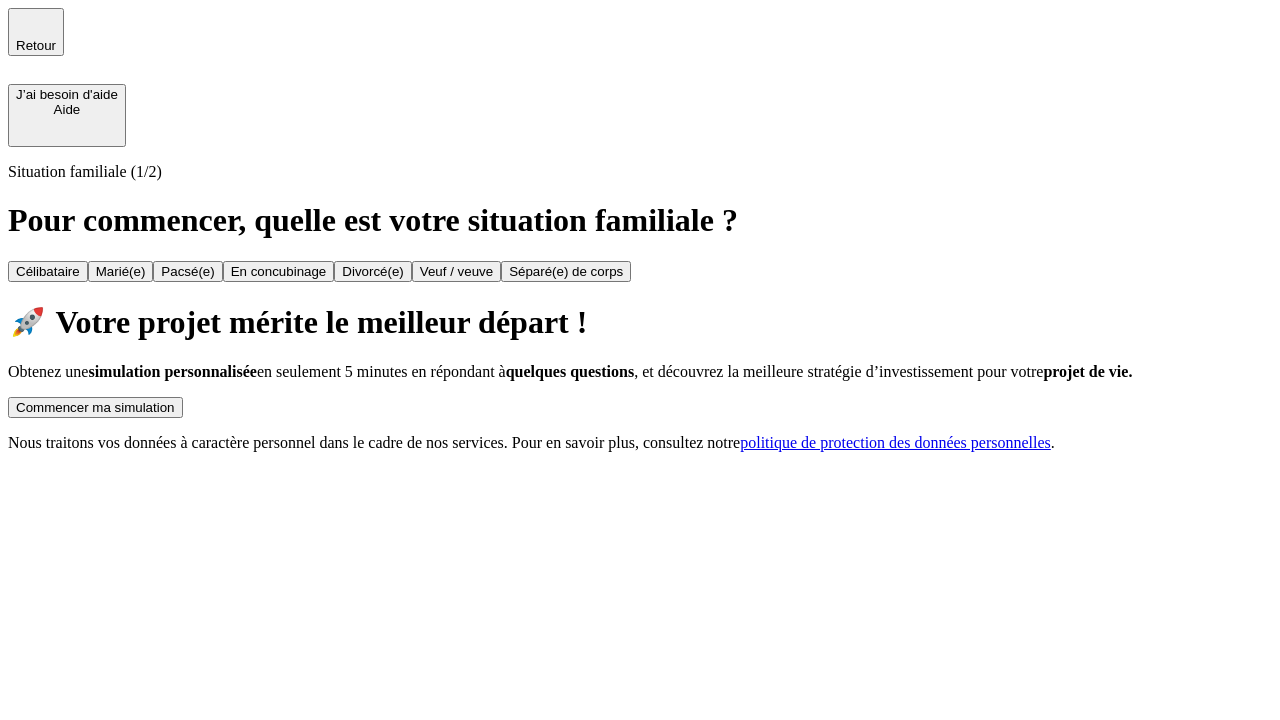 click on "Commencer ma simulation" at bounding box center [95, 407] 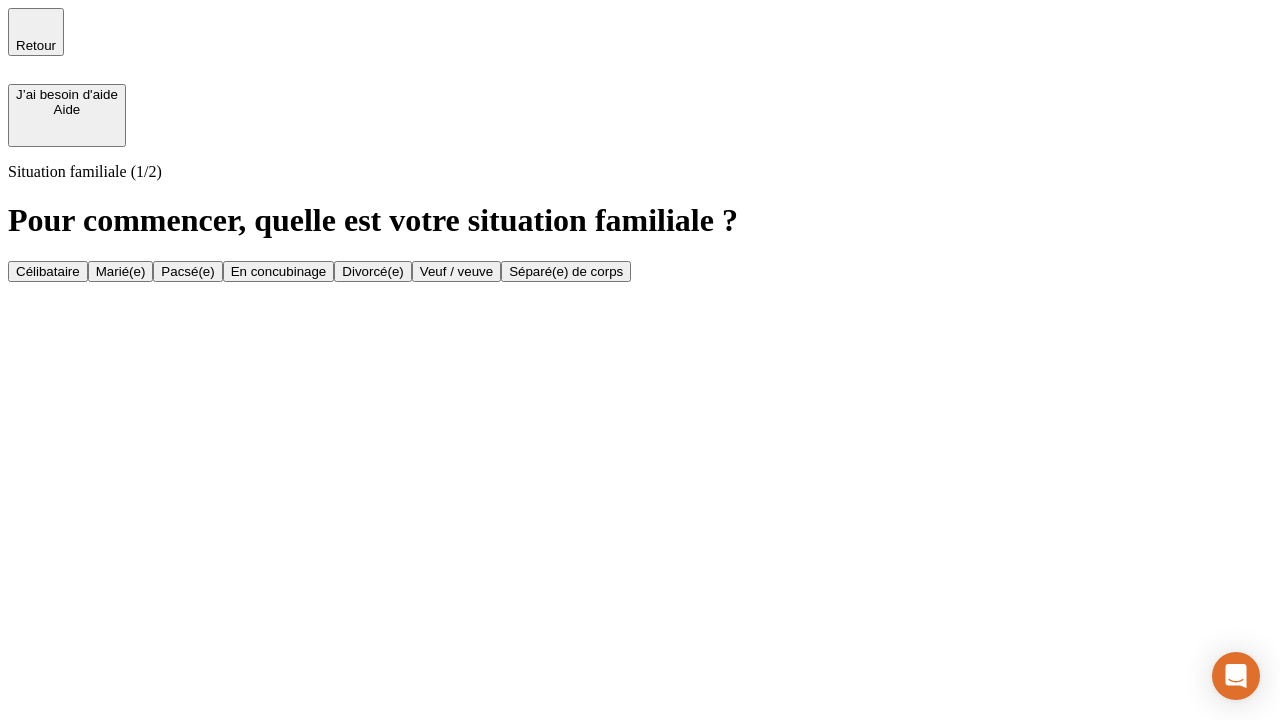 click on "Marié(e)" at bounding box center (121, 271) 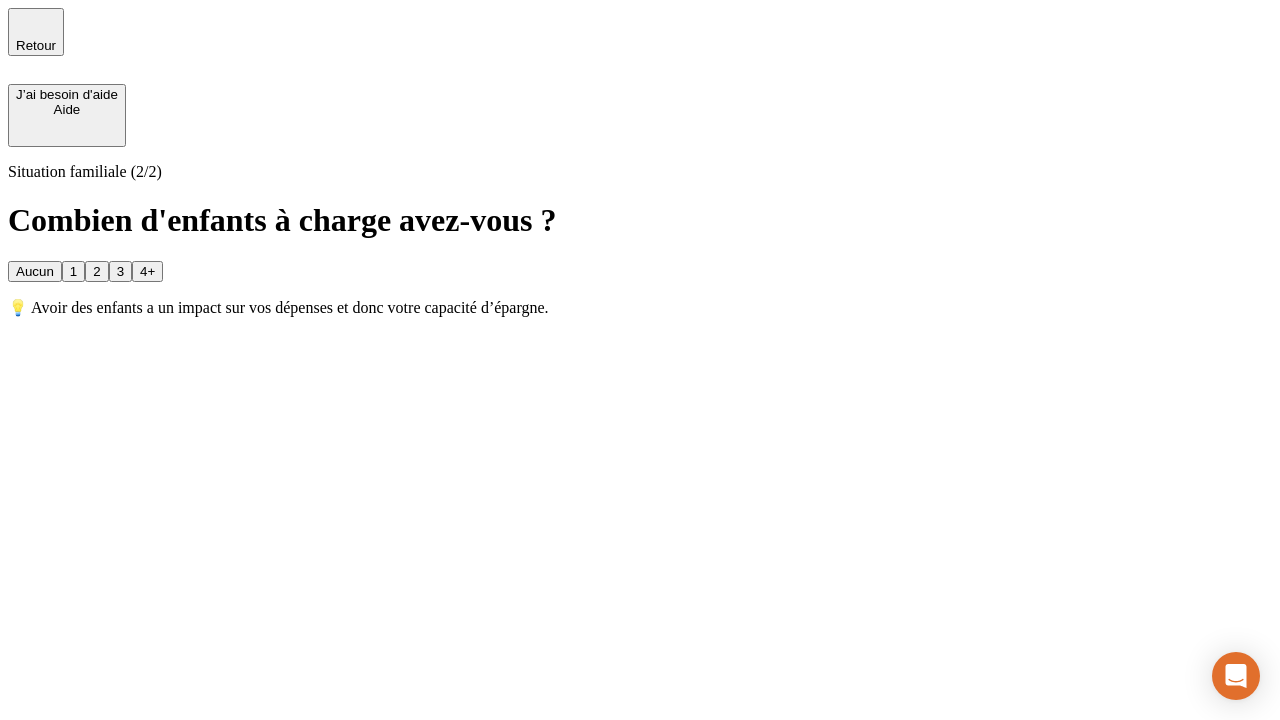 click on "1" at bounding box center [73, 271] 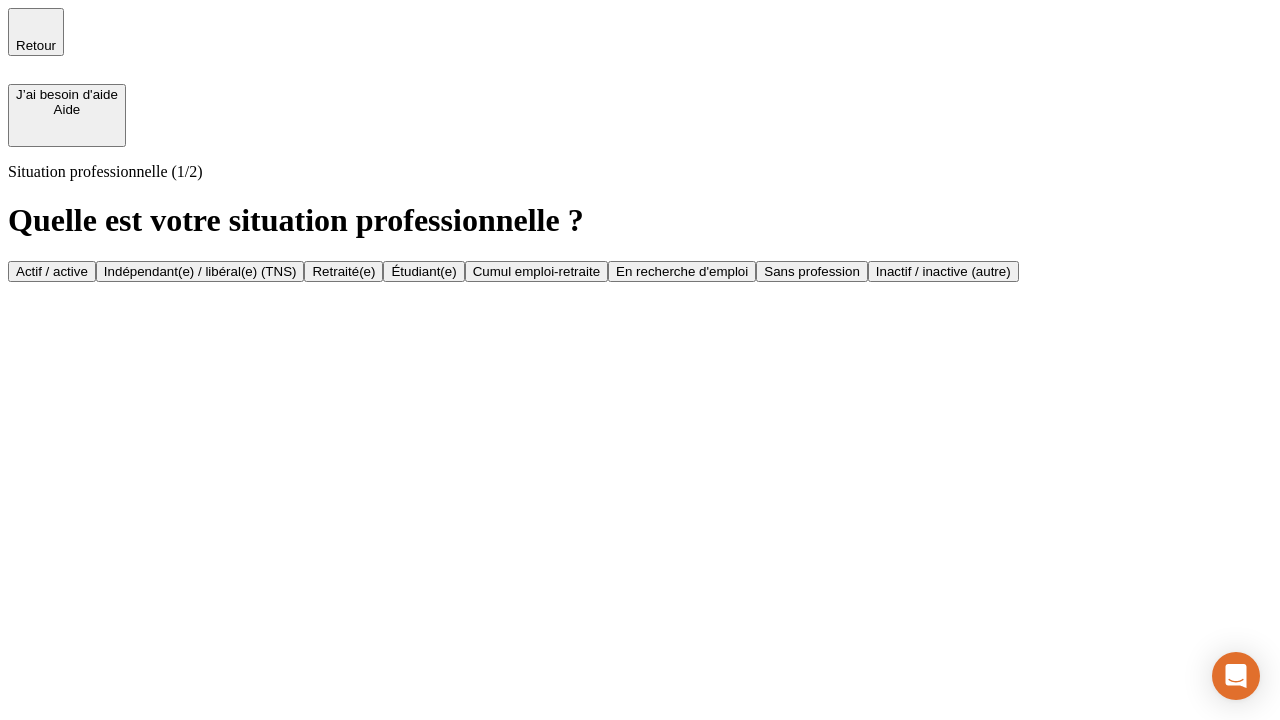 click on "Actif / active" at bounding box center [52, 271] 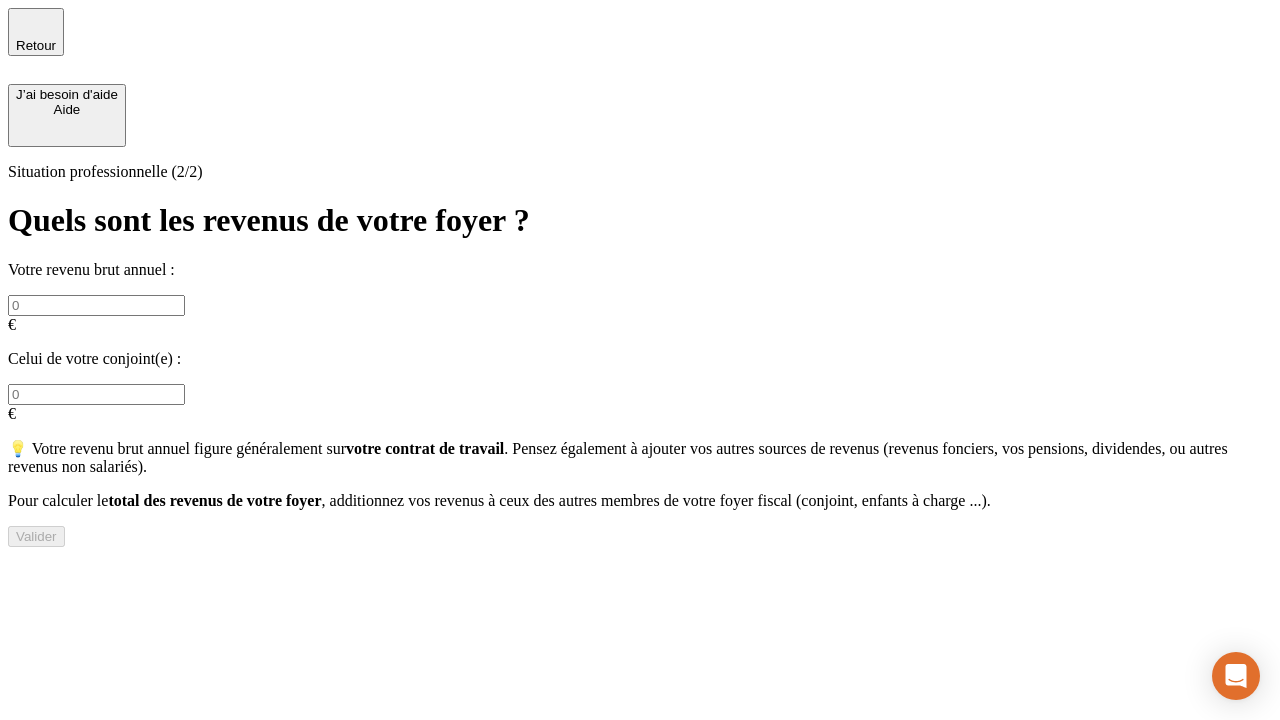 click at bounding box center [96, 305] 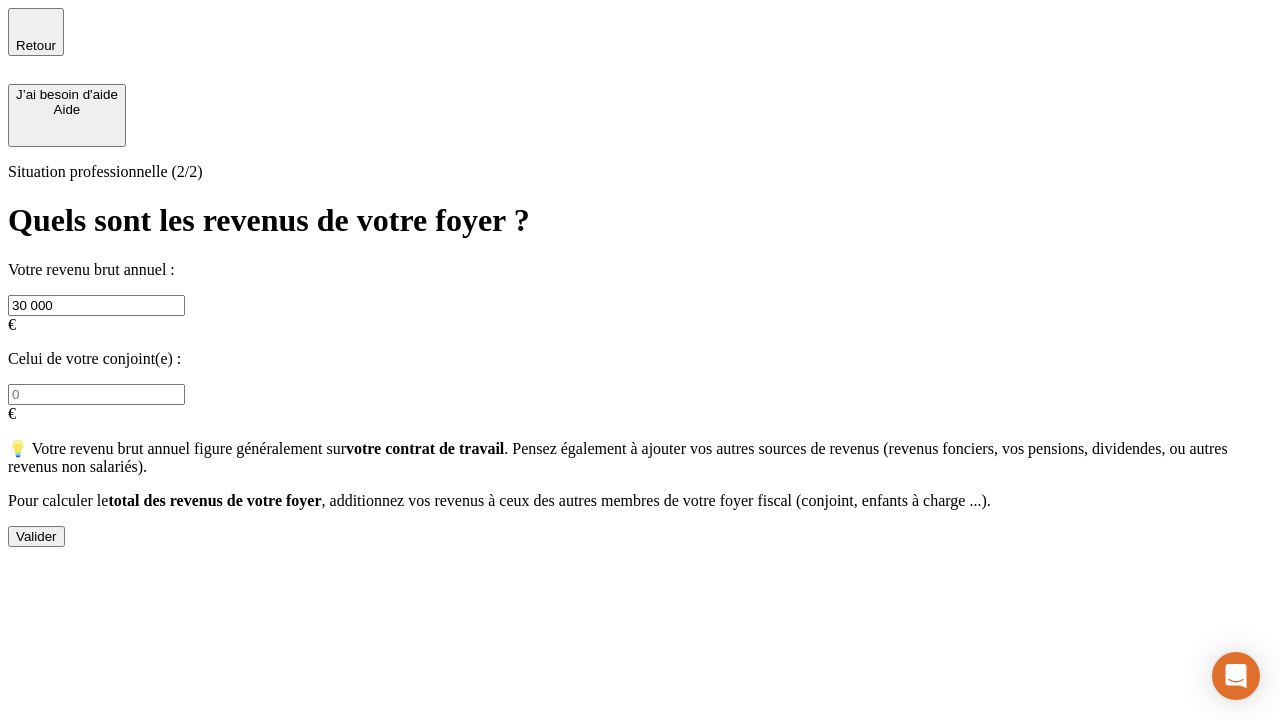 type on "30 000" 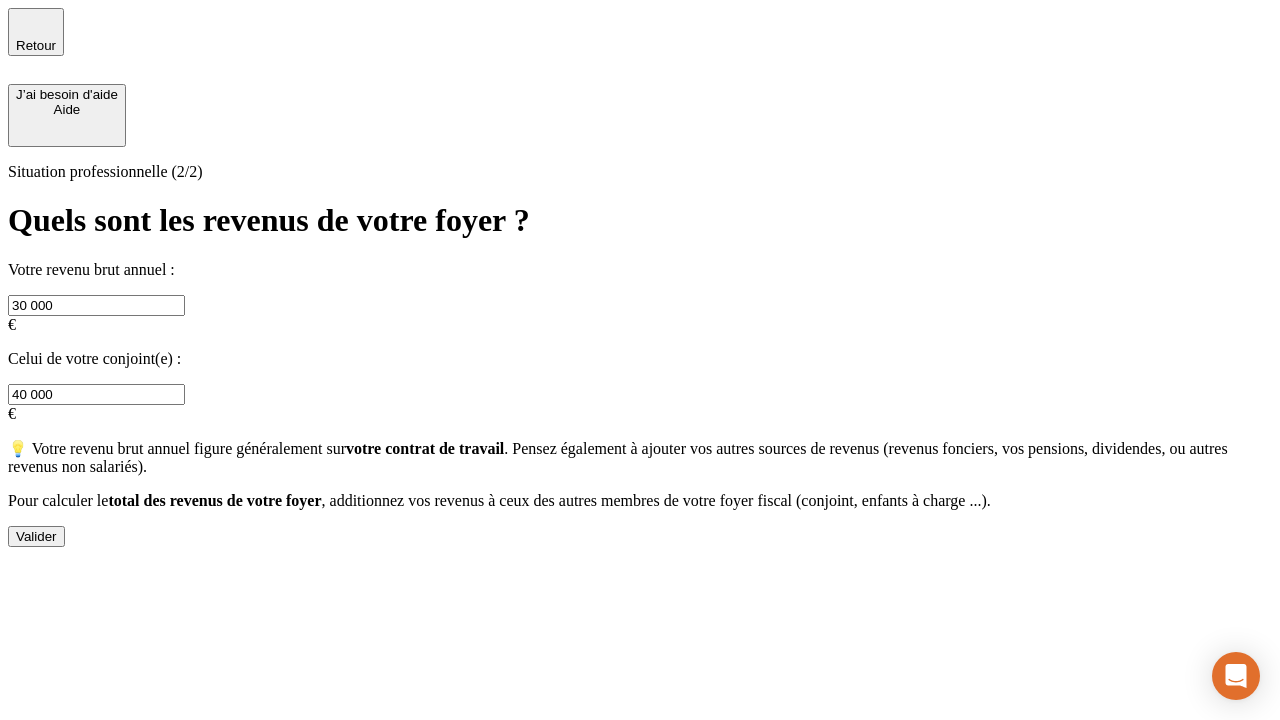 click on "Valider" at bounding box center (36, 536) 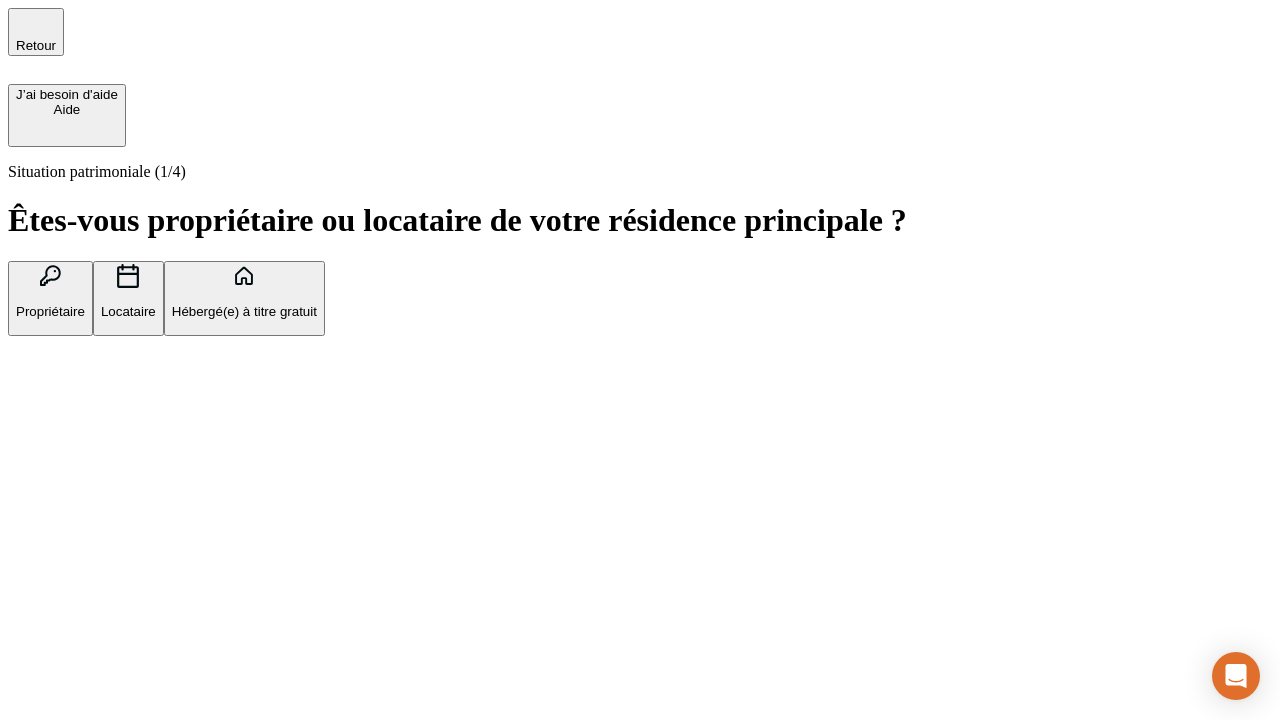 click on "Propriétaire" at bounding box center [50, 311] 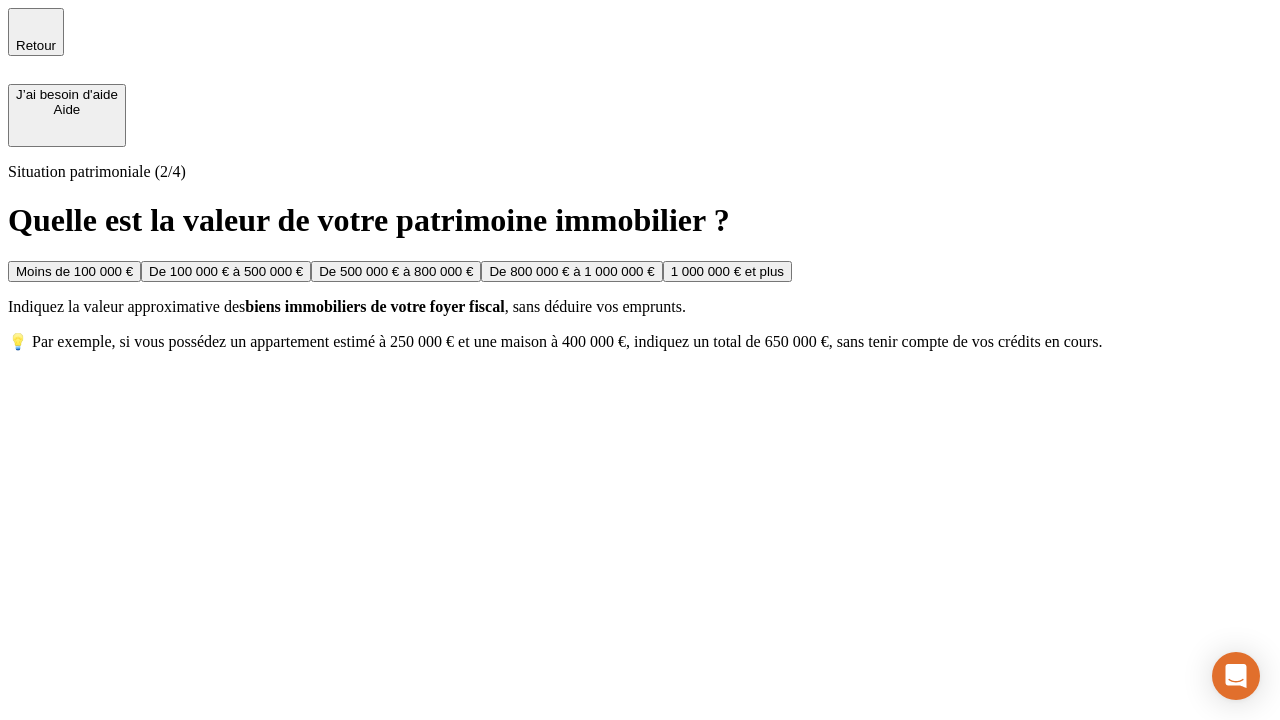 click on "De 100 000 € à 500 000 €" at bounding box center [226, 271] 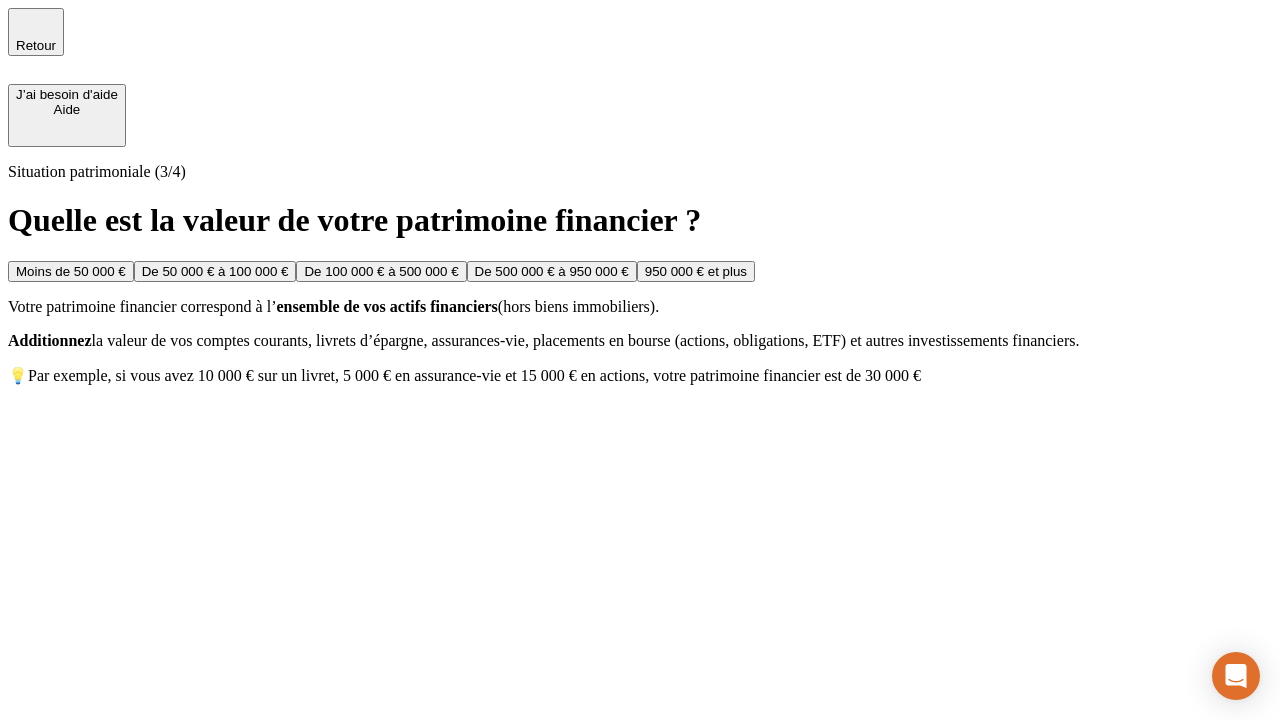 click on "Moins de 50 000 €" at bounding box center (71, 271) 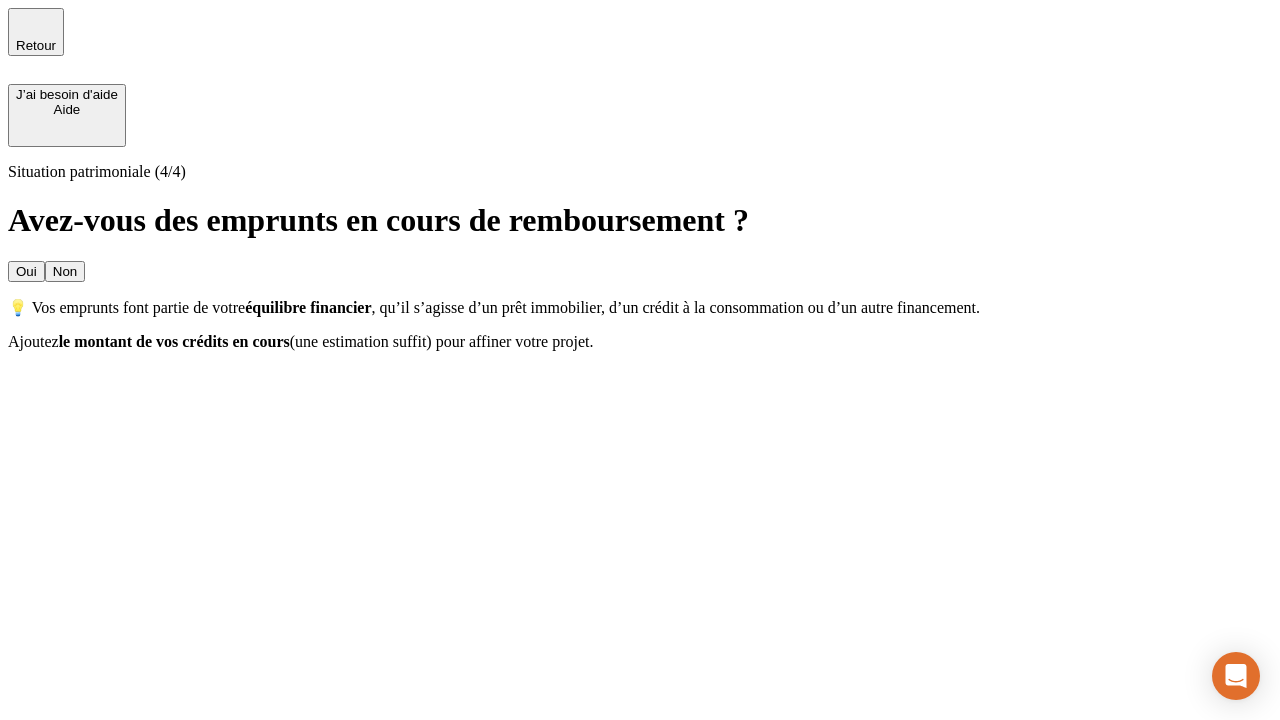click on "Oui" at bounding box center (26, 271) 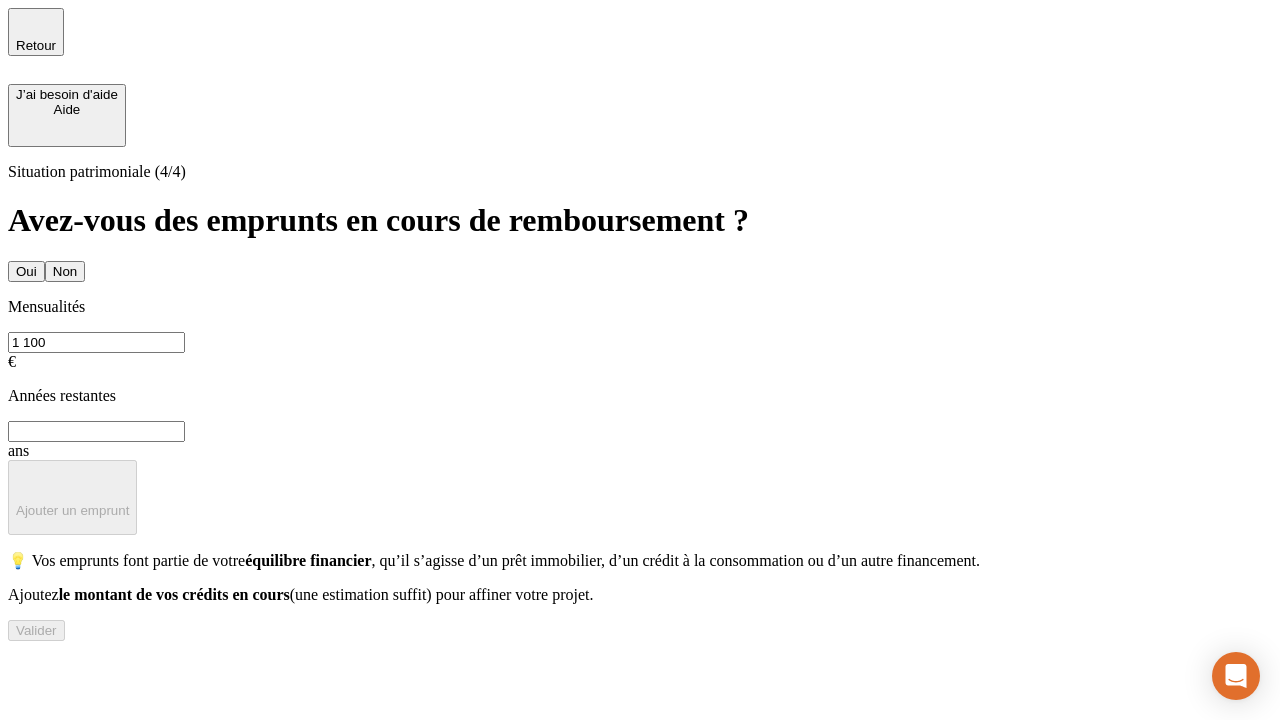 type on "1 100" 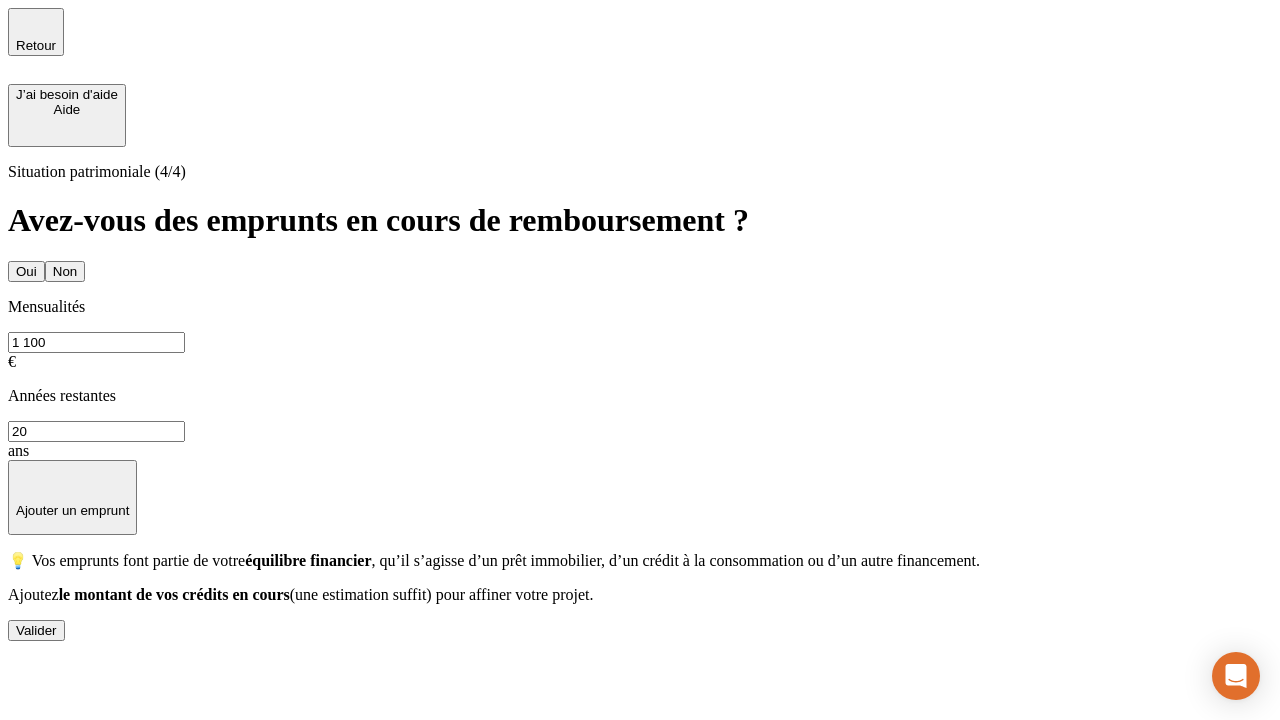 type on "20" 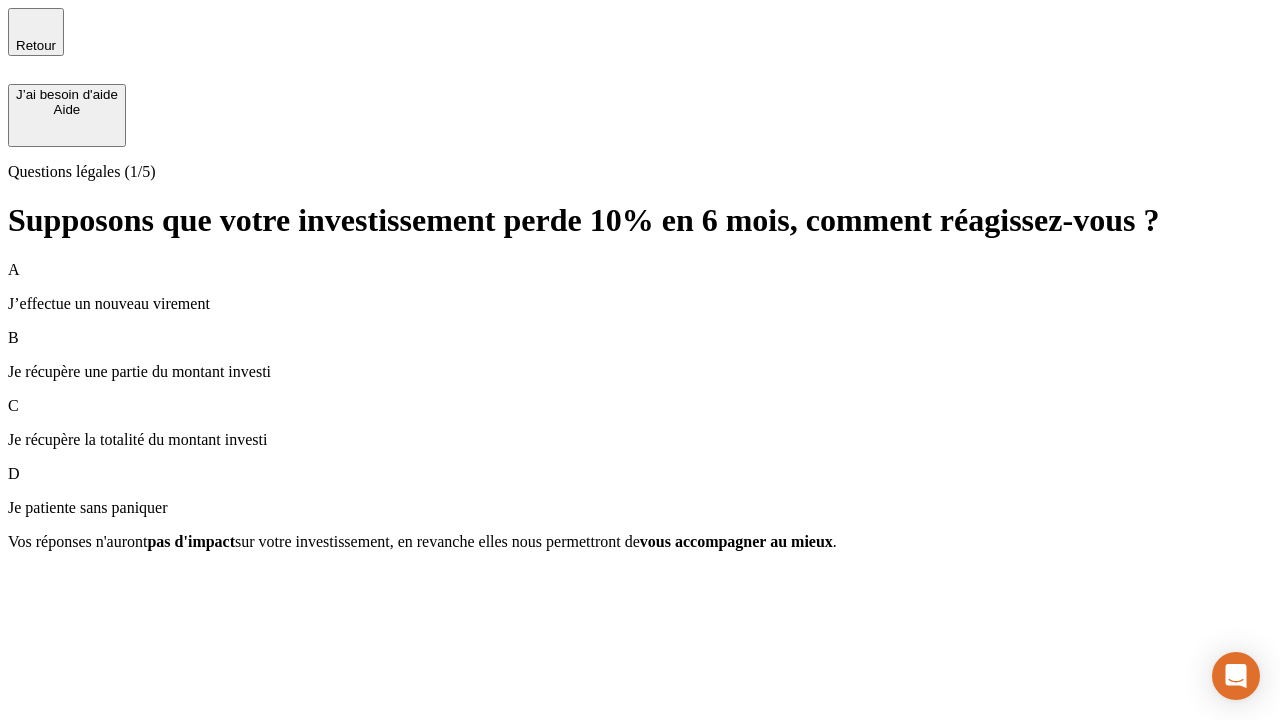 click on "Je récupère une partie du montant investi" at bounding box center [640, 372] 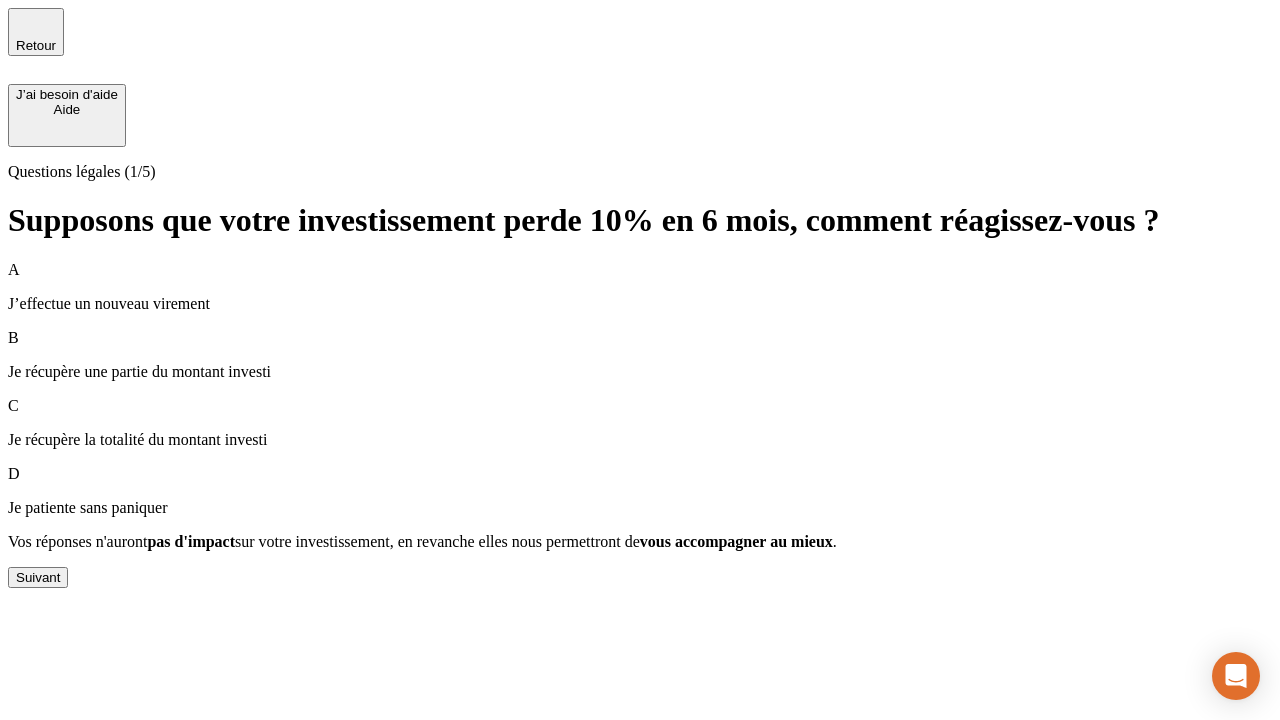 click on "Suivant" at bounding box center [38, 577] 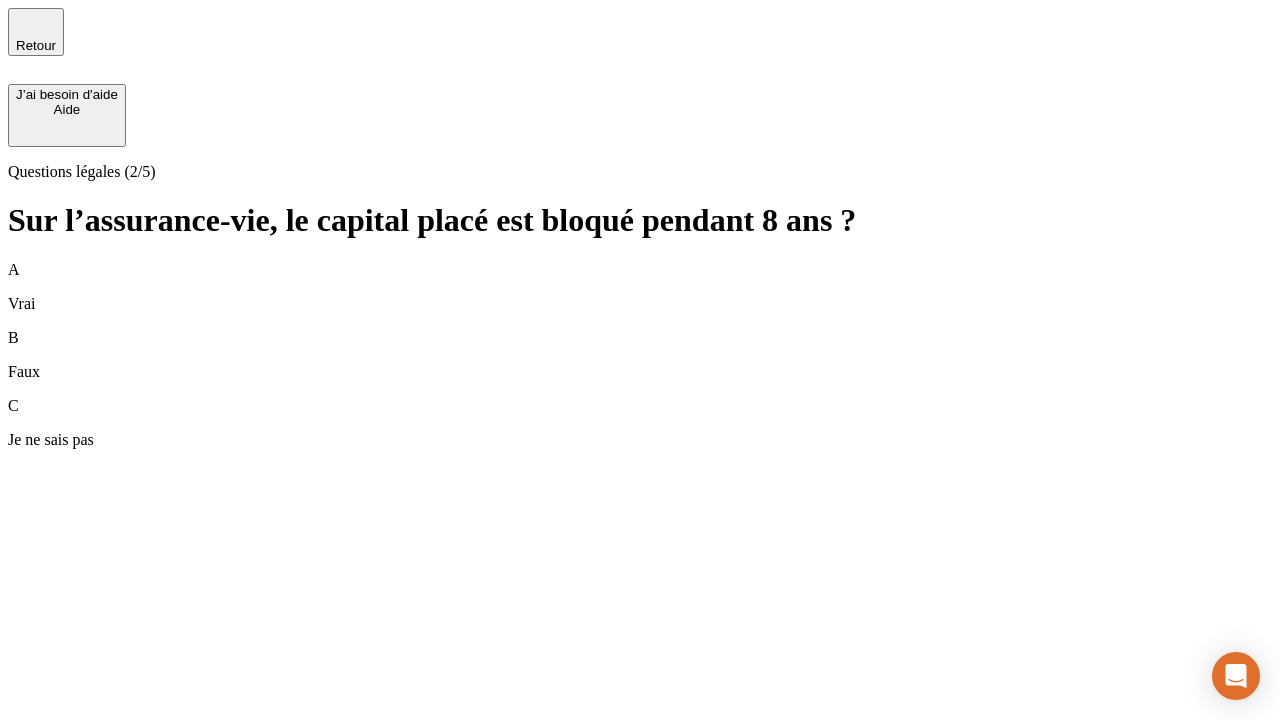 click on "A Vrai" at bounding box center [640, 287] 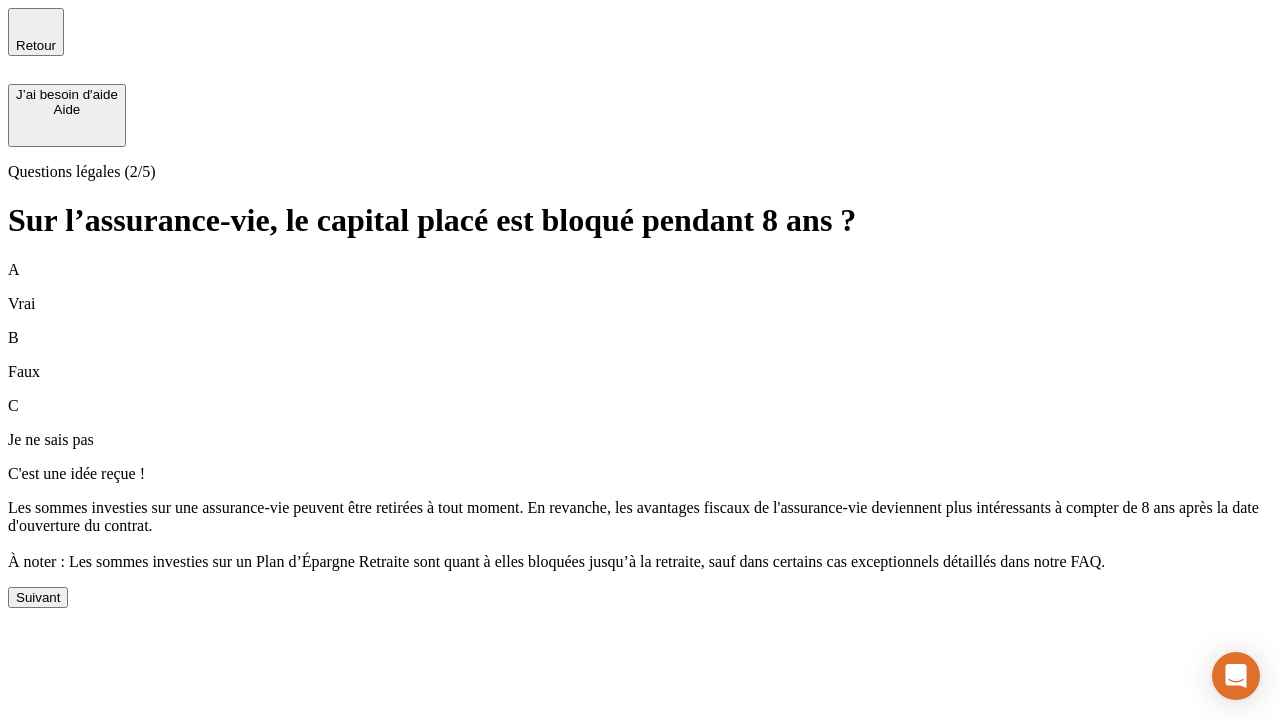 click on "Suivant" at bounding box center (38, 597) 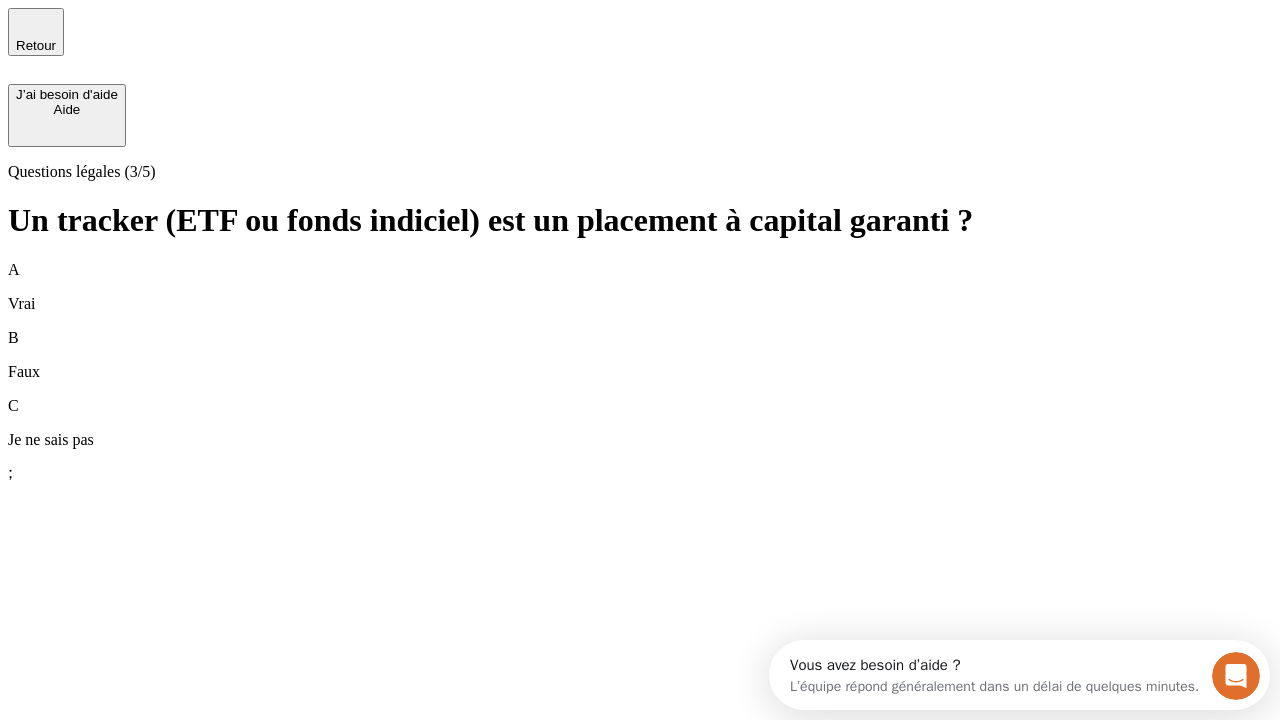 scroll, scrollTop: 0, scrollLeft: 0, axis: both 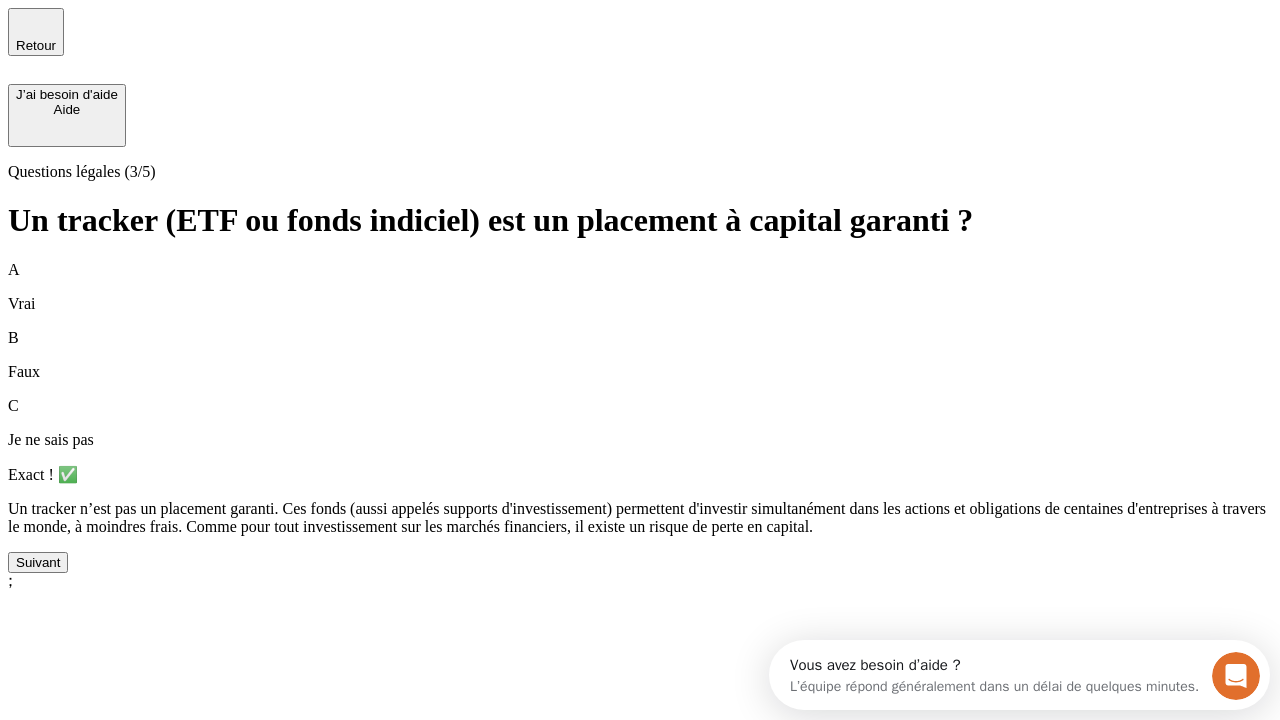 click on "Suivant" at bounding box center (38, 562) 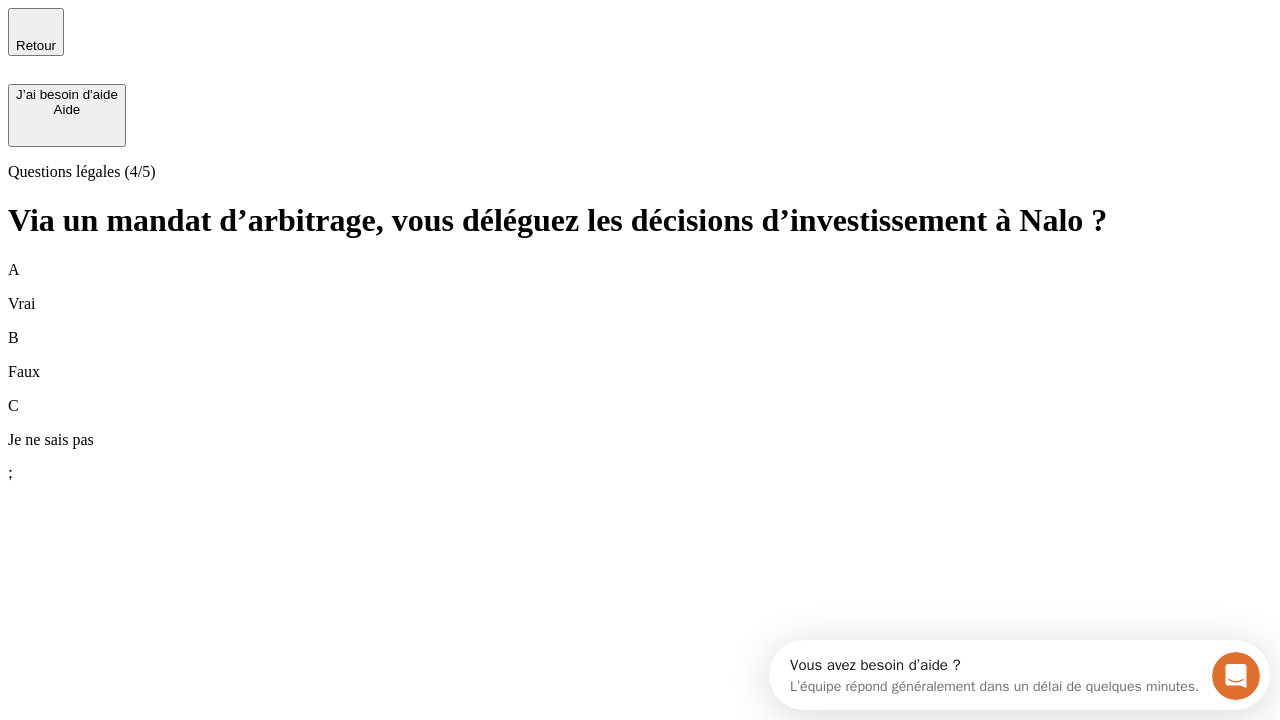 click on "A Vrai" at bounding box center [640, 287] 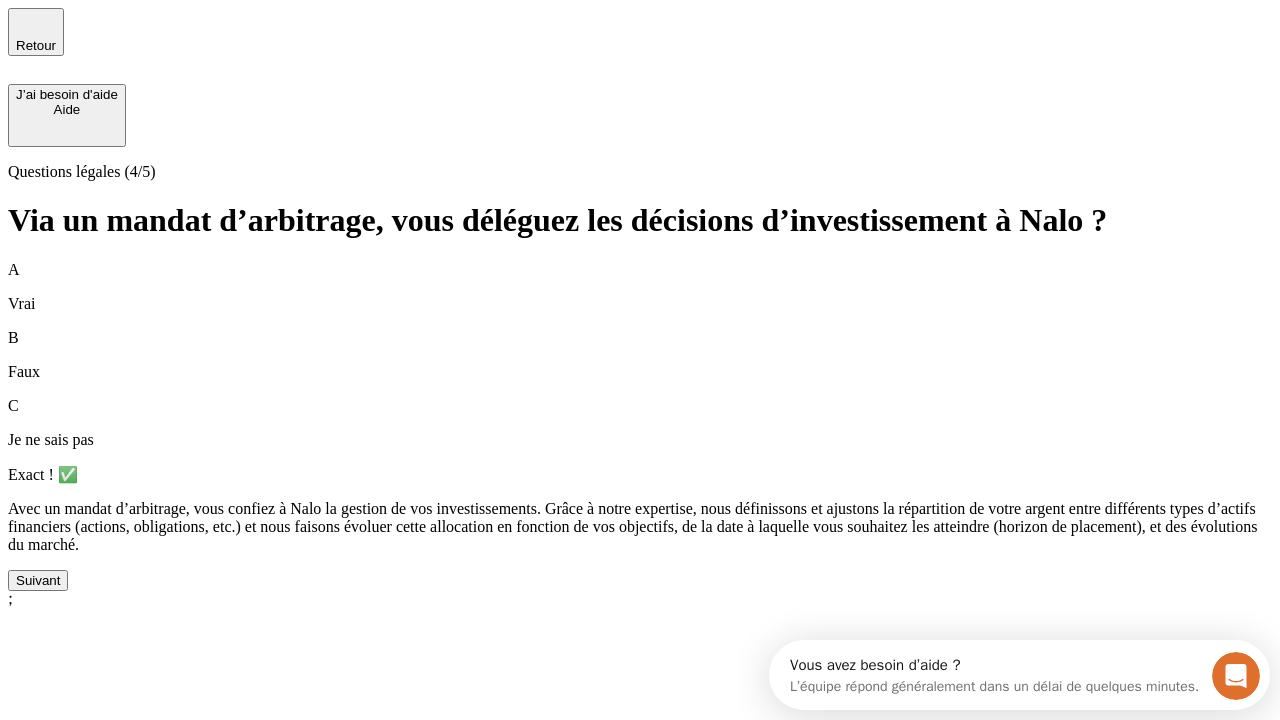 click on "Suivant" at bounding box center (38, 580) 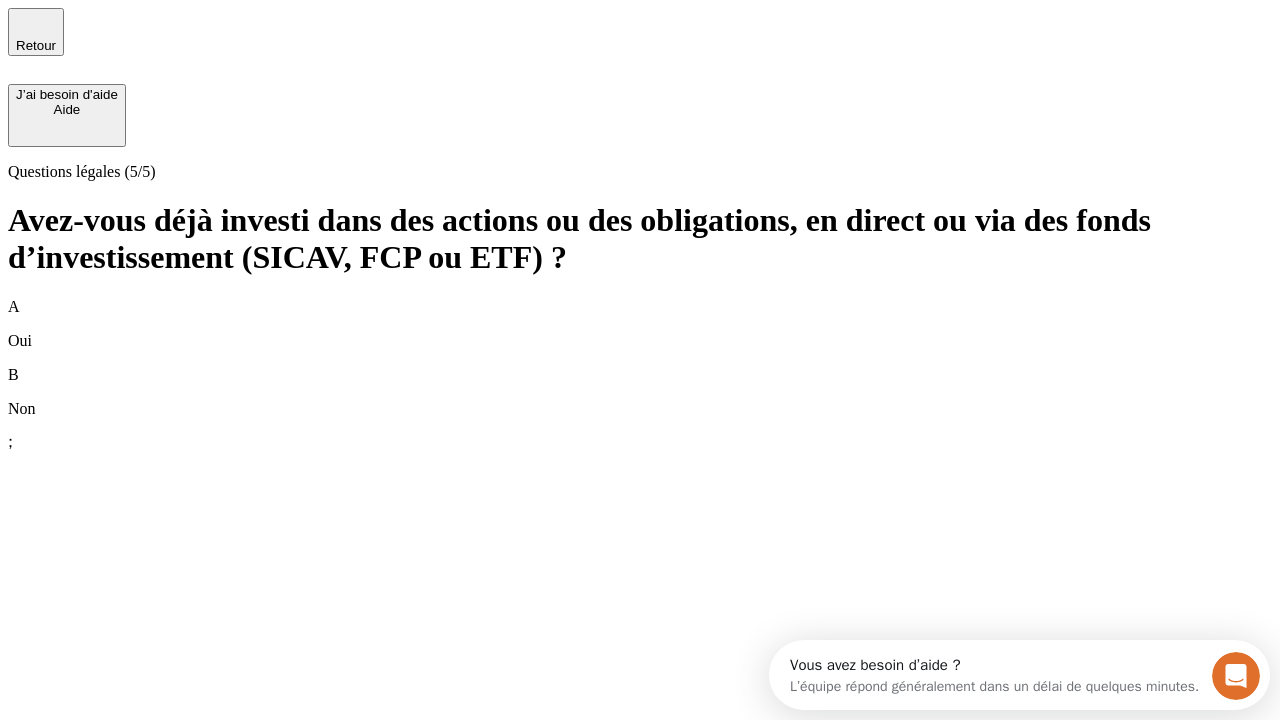 click on "B Non" at bounding box center (640, 392) 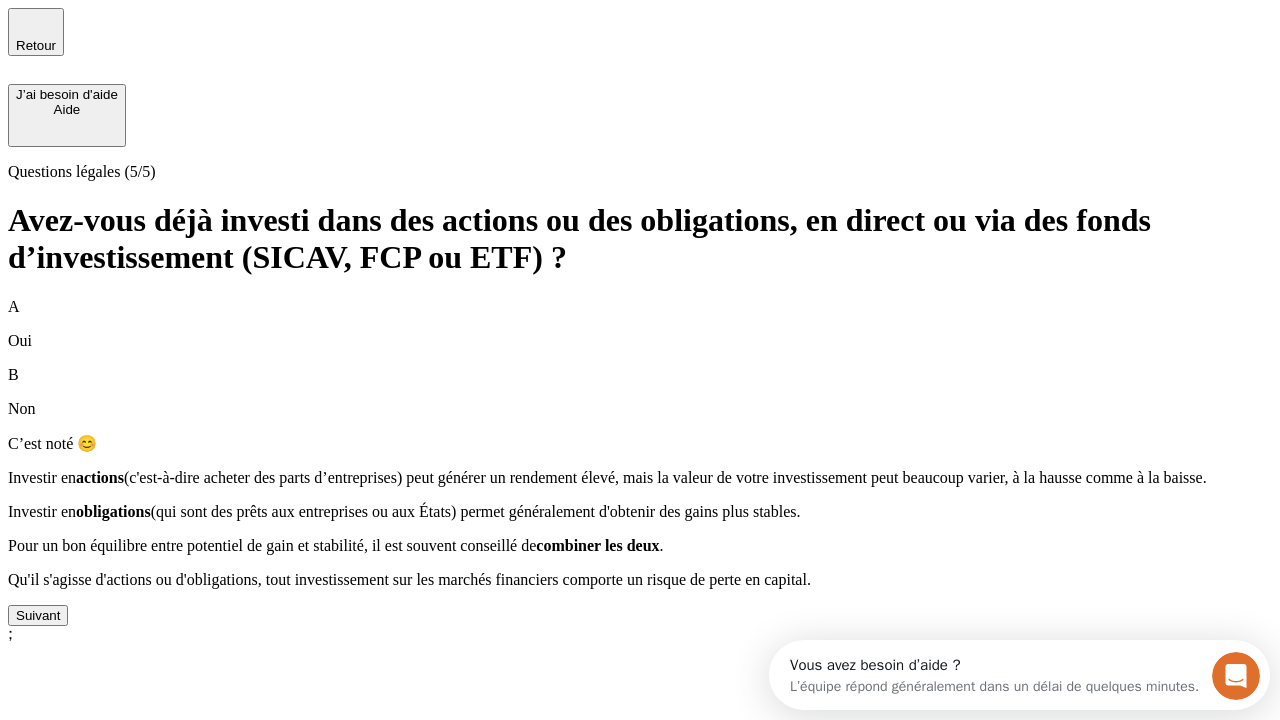 click on "Suivant" at bounding box center [38, 615] 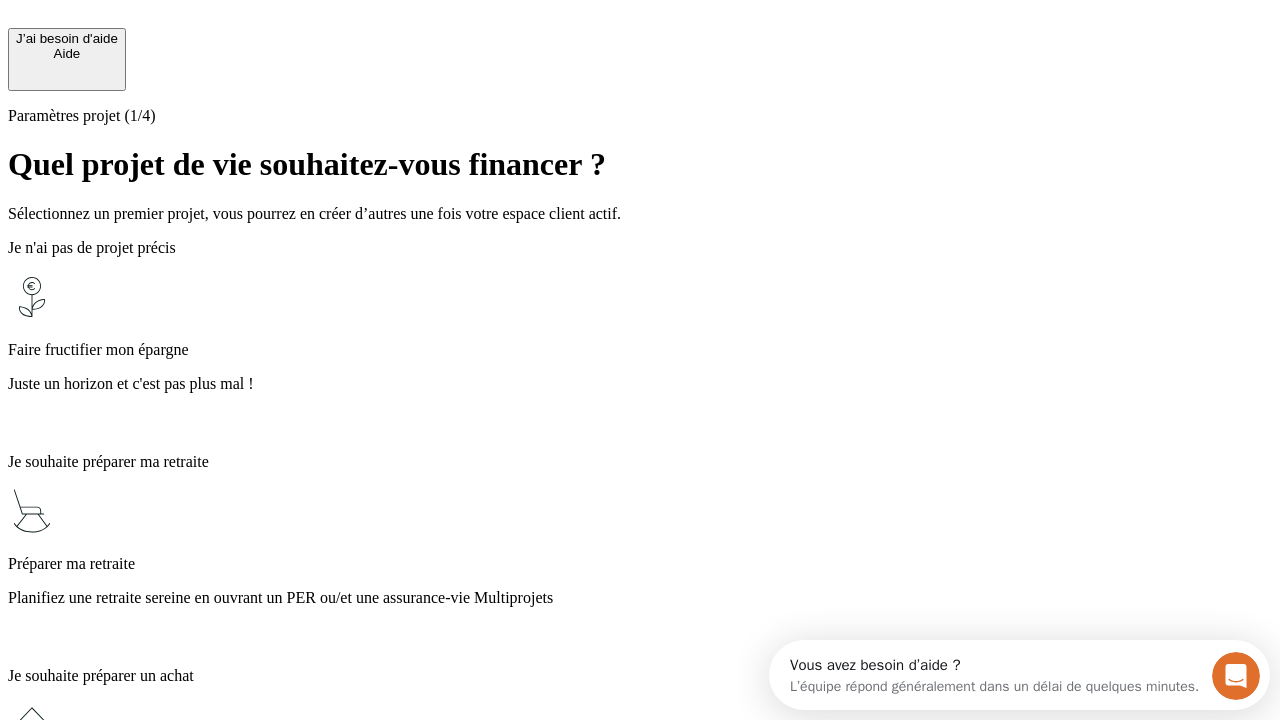 click on "Planifiez une retraite sereine en ouvrant un PER ou/et une assurance-vie Multiprojets" at bounding box center [640, 598] 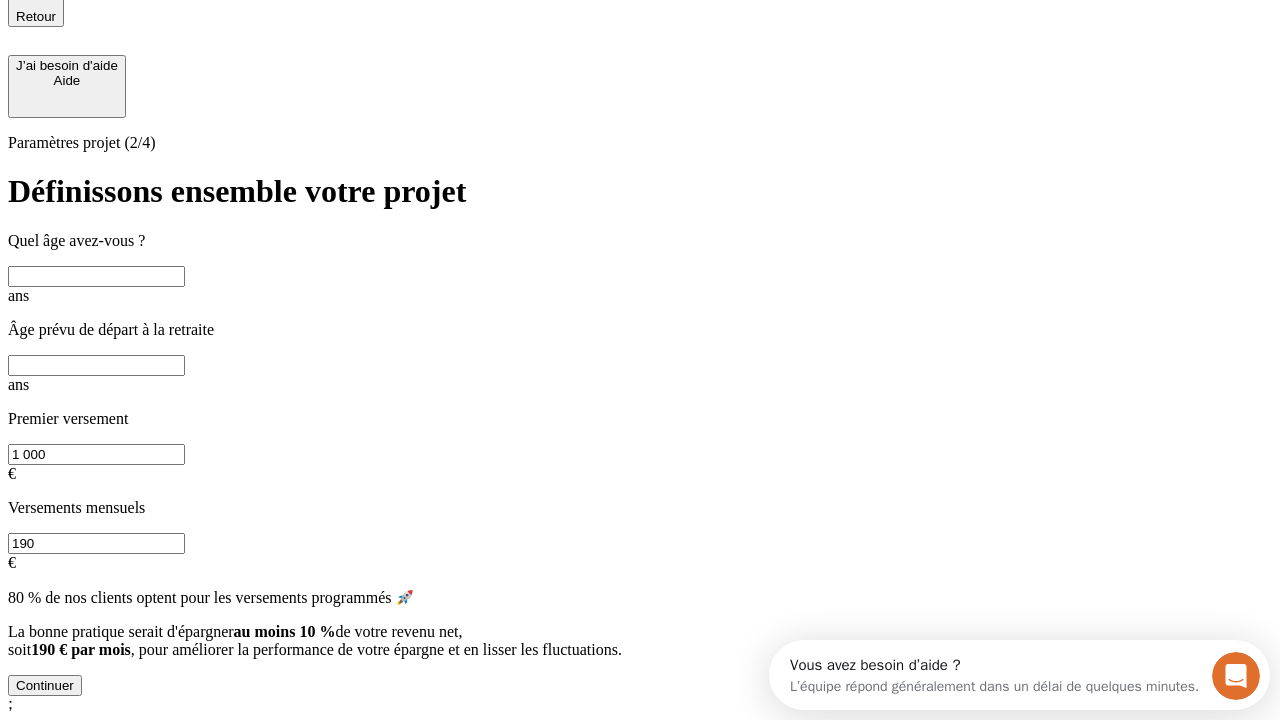 scroll, scrollTop: 18, scrollLeft: 0, axis: vertical 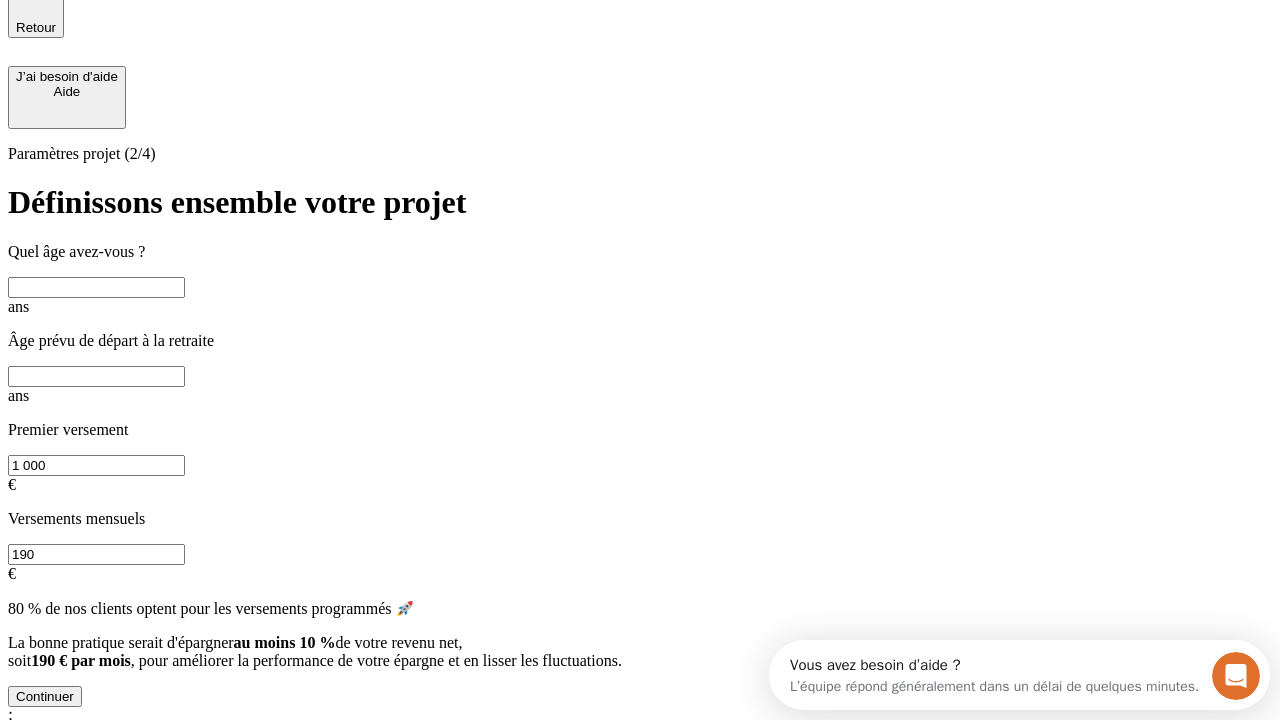 click at bounding box center (96, 287) 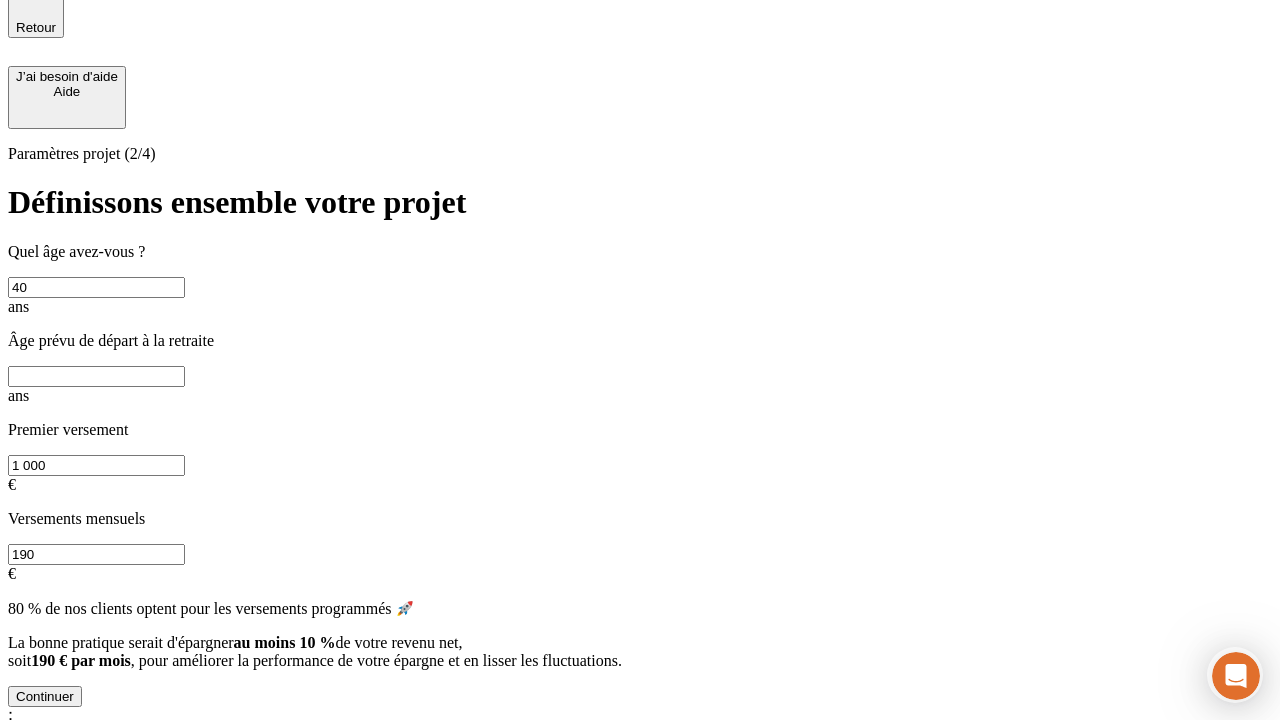 type on "40" 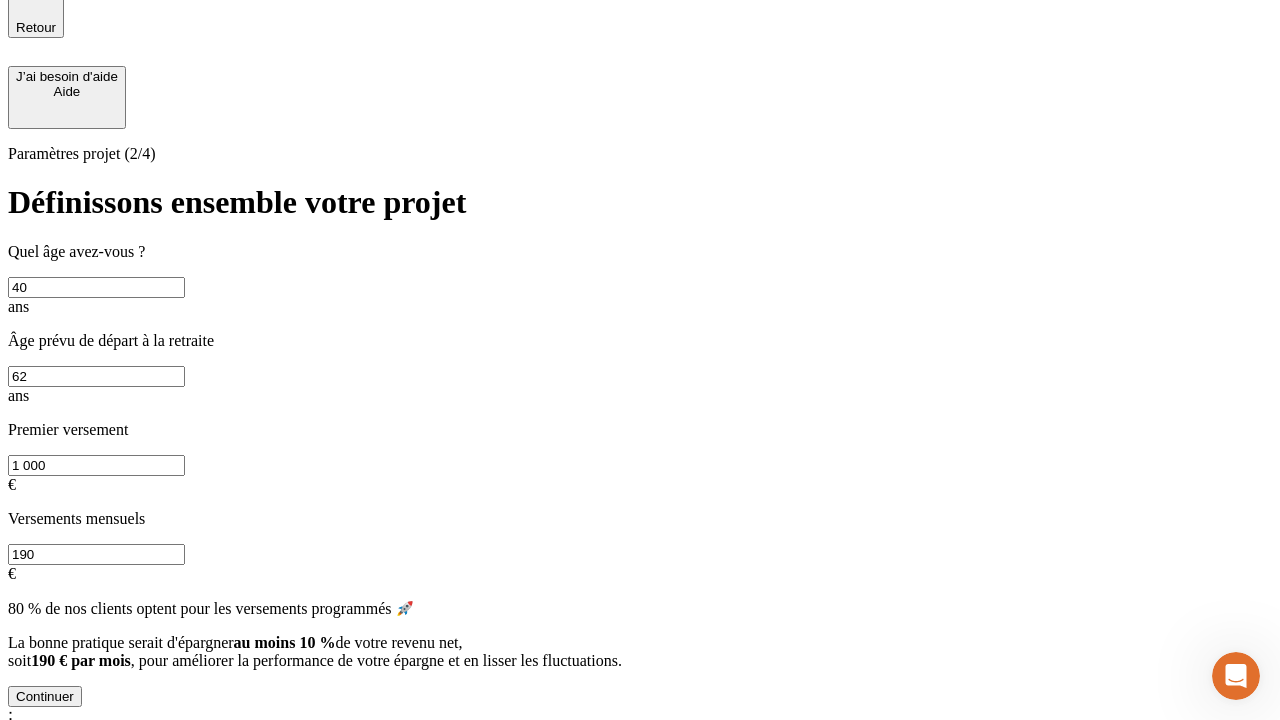 scroll, scrollTop: 0, scrollLeft: 0, axis: both 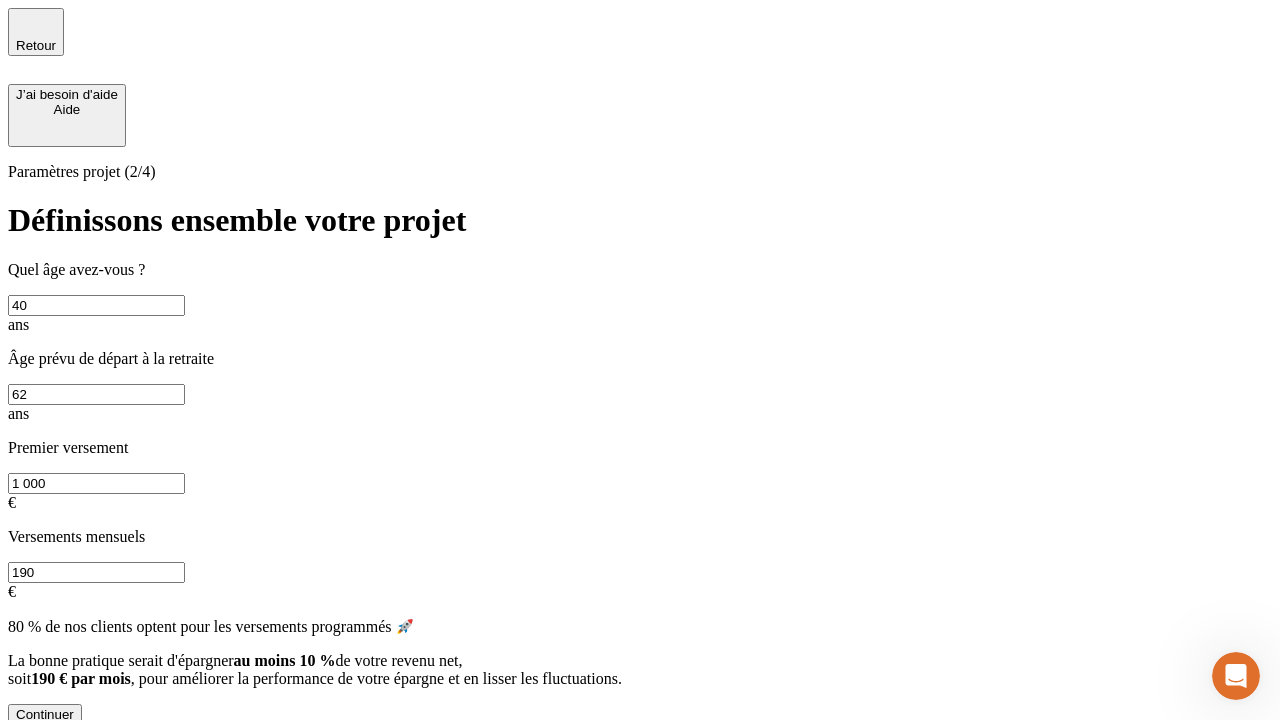 type on "62" 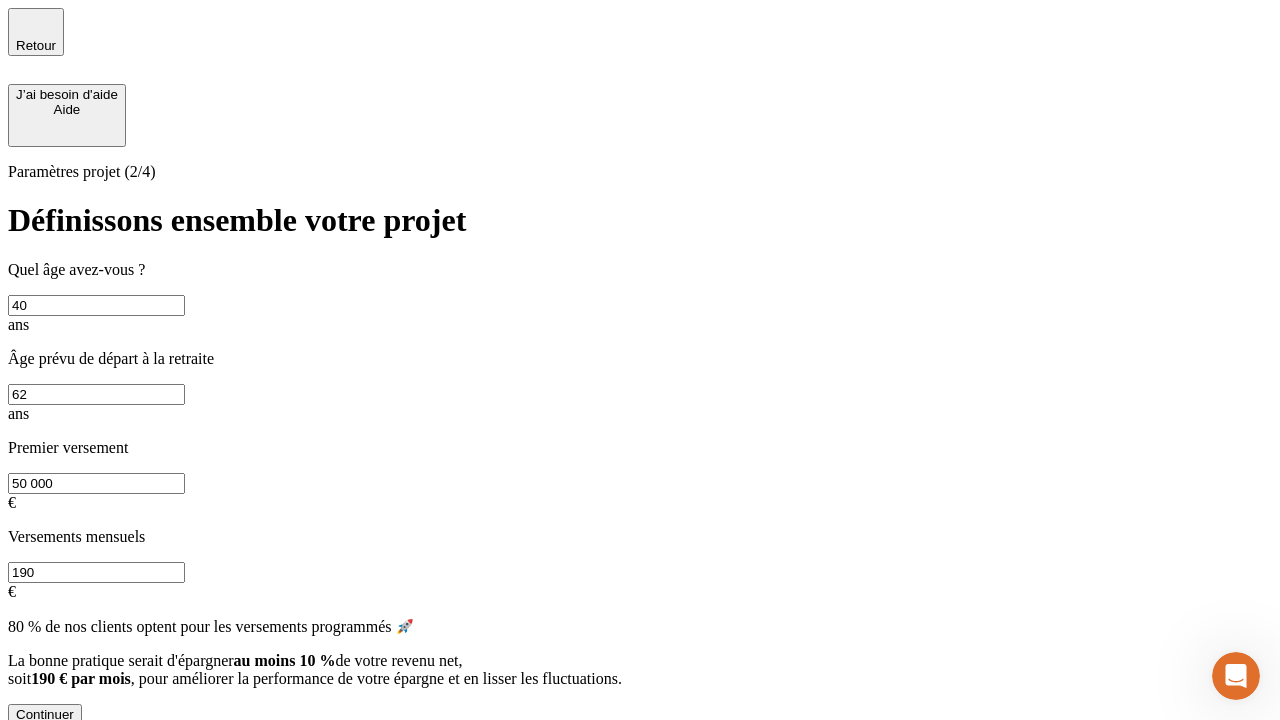 type on "50 000" 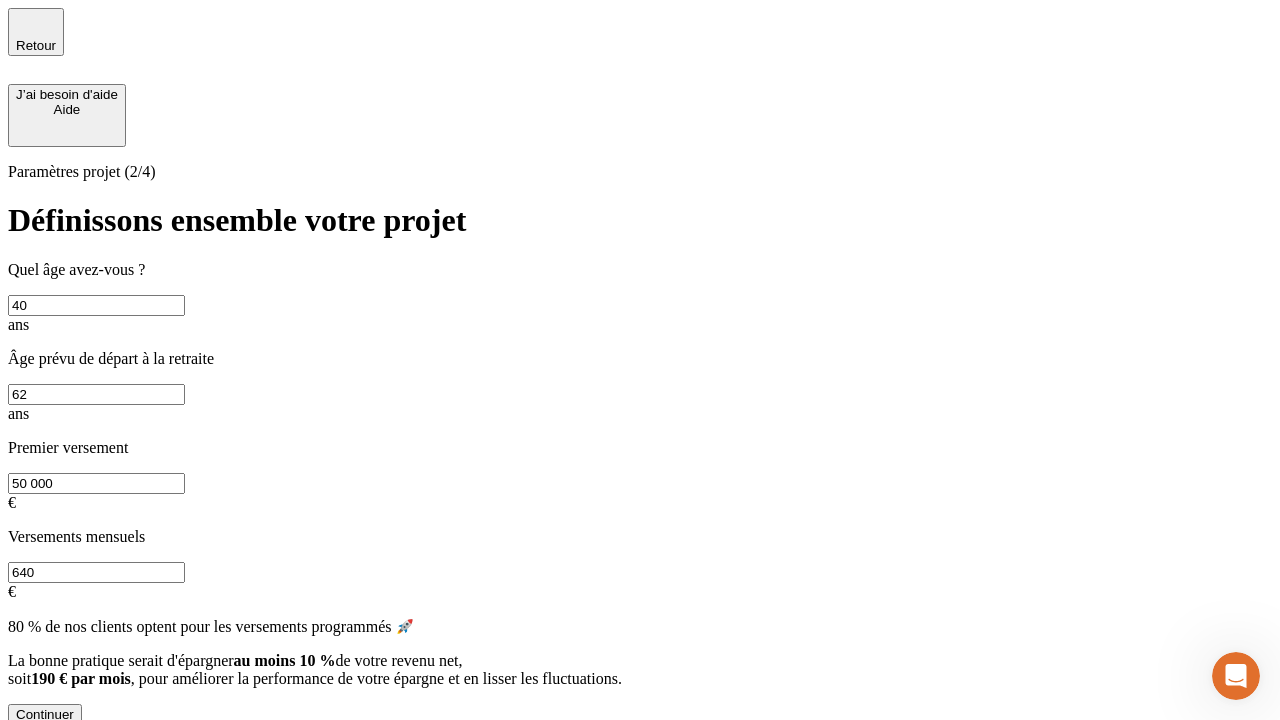type on "640" 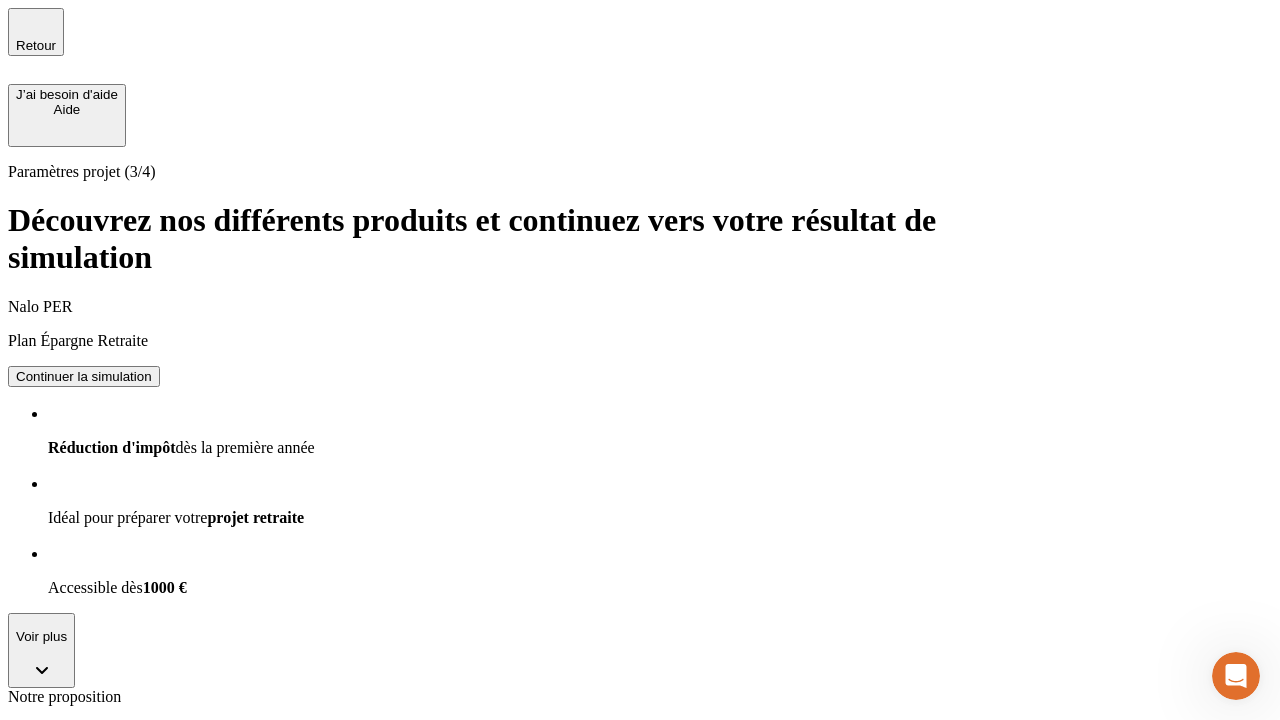 click on "Continuer la simulation" at bounding box center (84, 800) 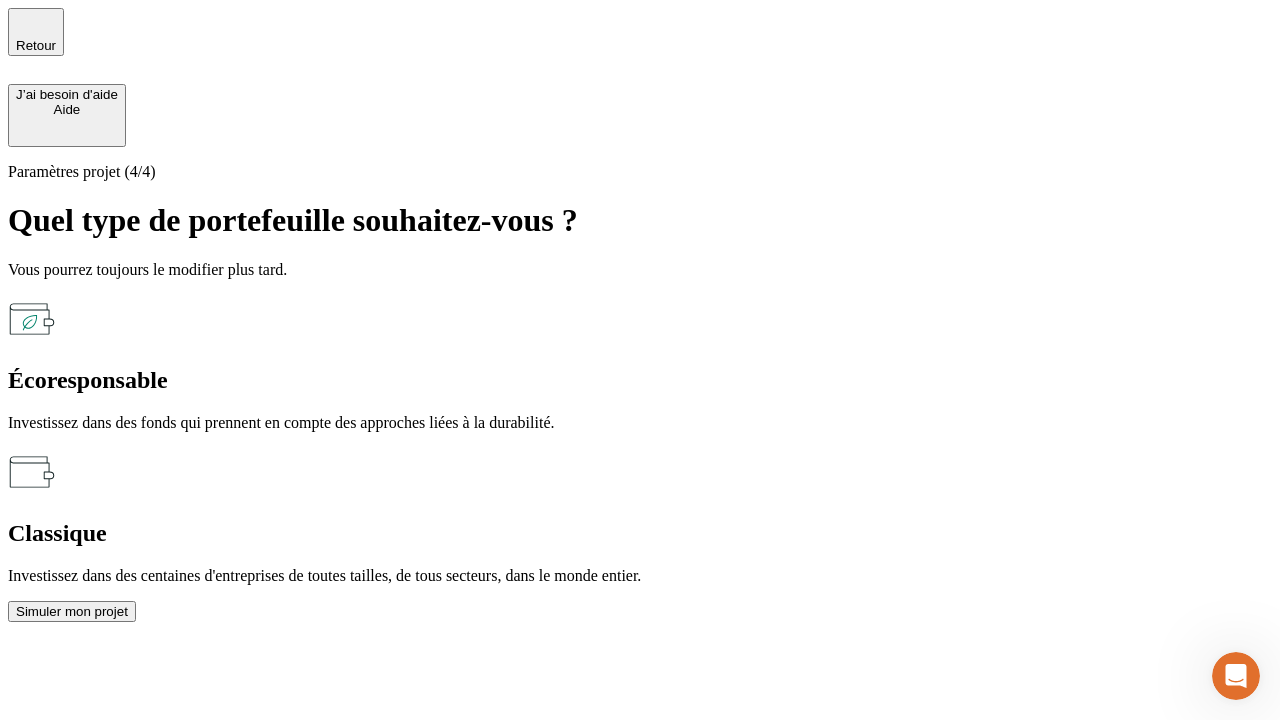 click on "Écoresponsable" at bounding box center (640, 380) 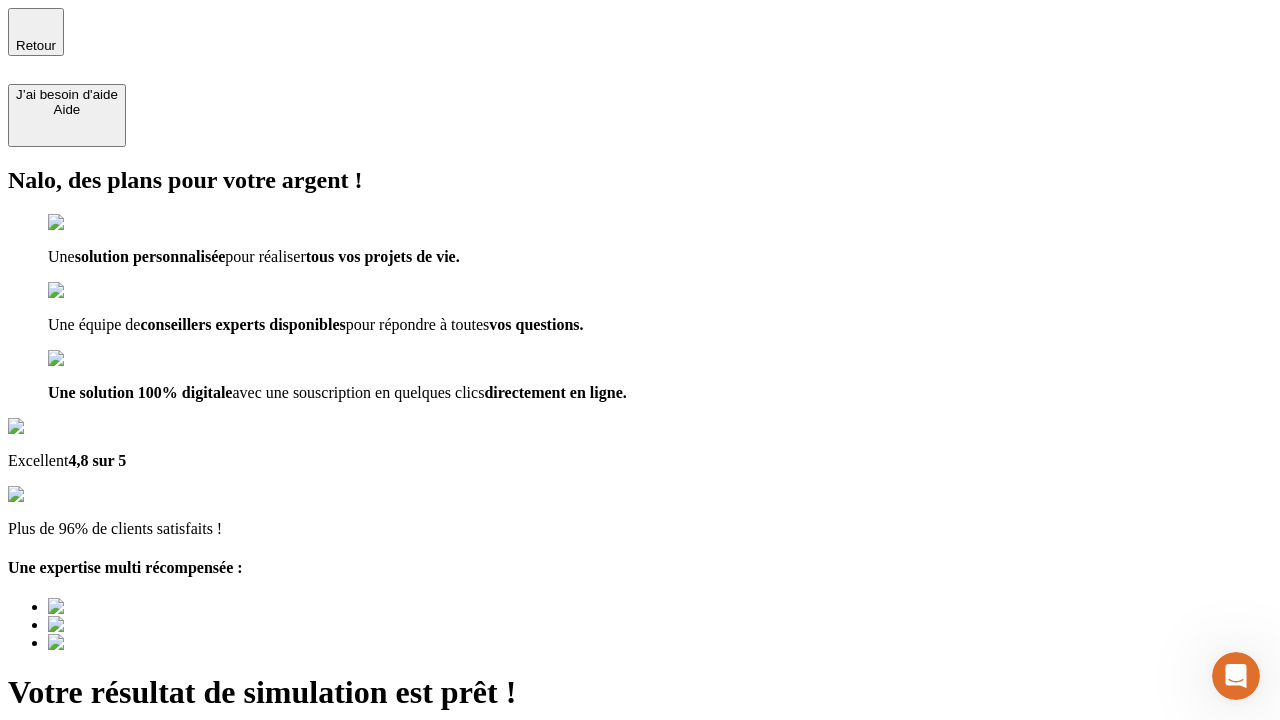 click on "Découvrir ma simulation" at bounding box center (87, 881) 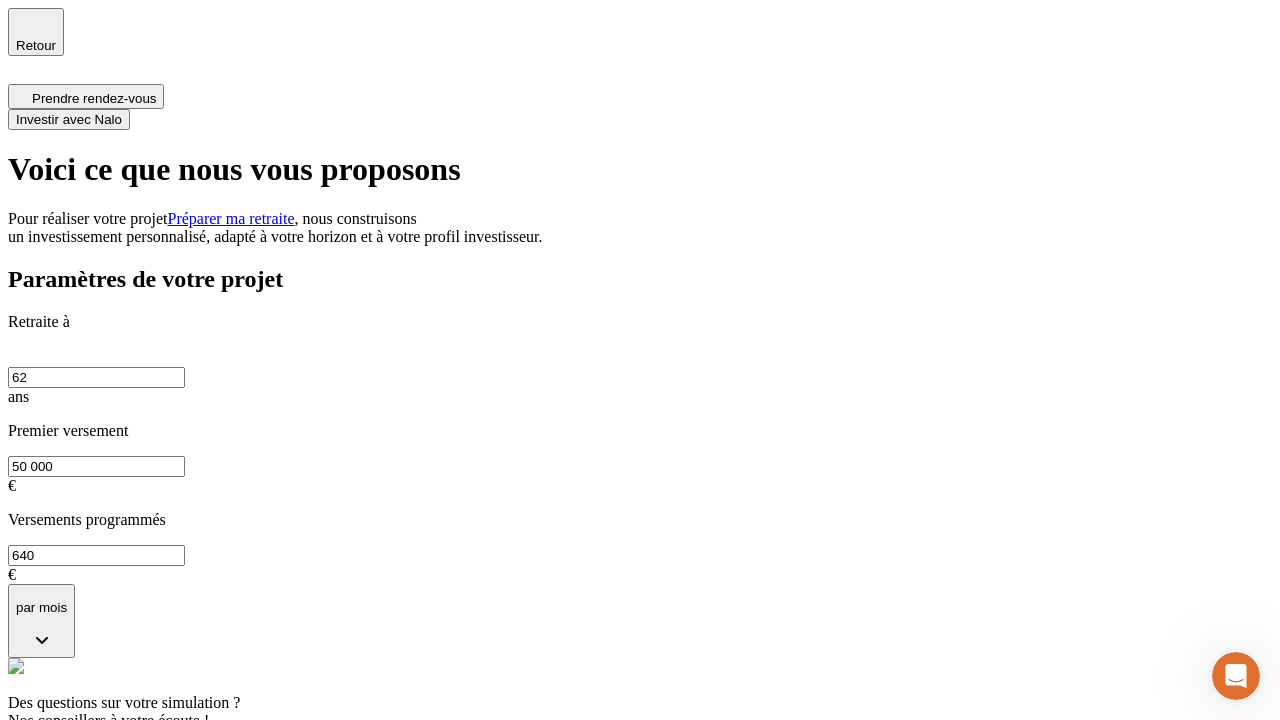 click on "Investir avec Nalo" at bounding box center [69, 119] 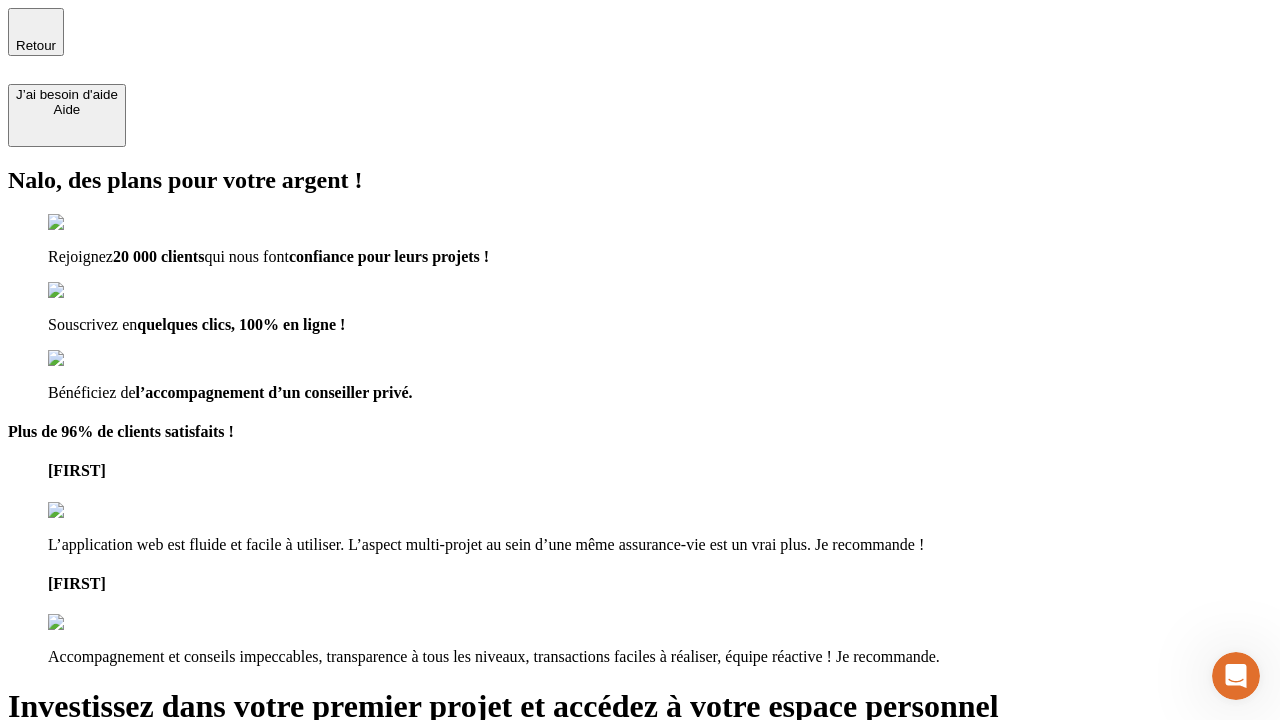 type on "[USERNAME]@[DOMAIN]" 